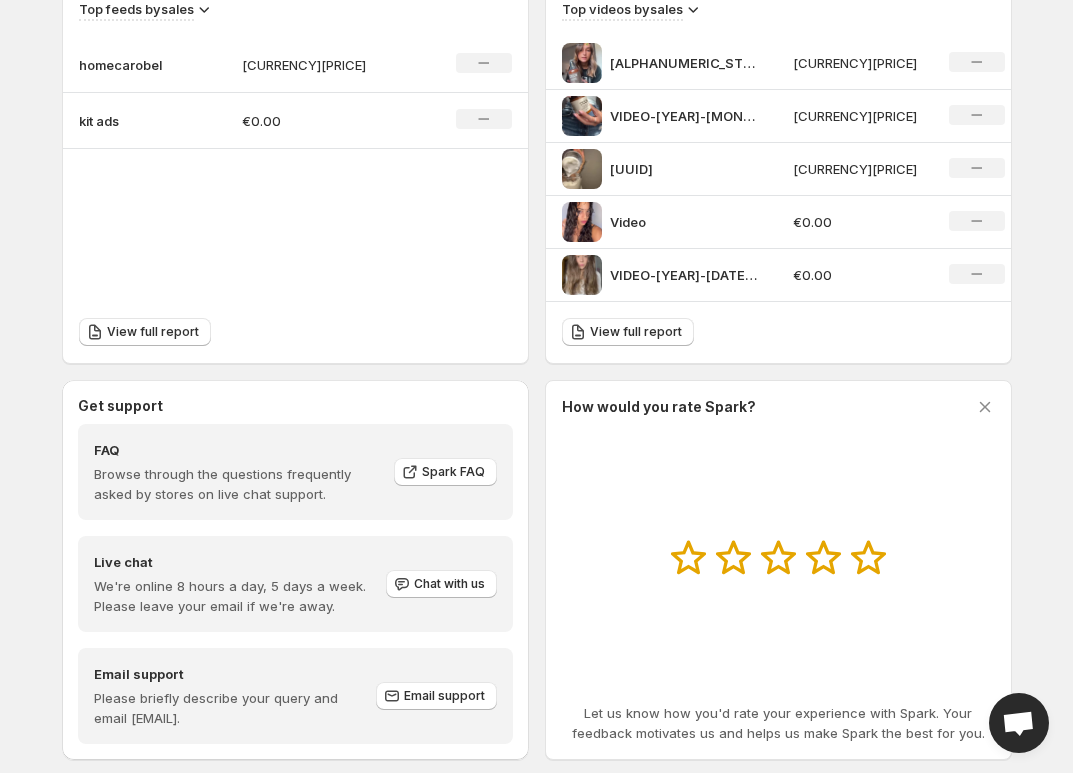 scroll, scrollTop: 759, scrollLeft: 0, axis: vertical 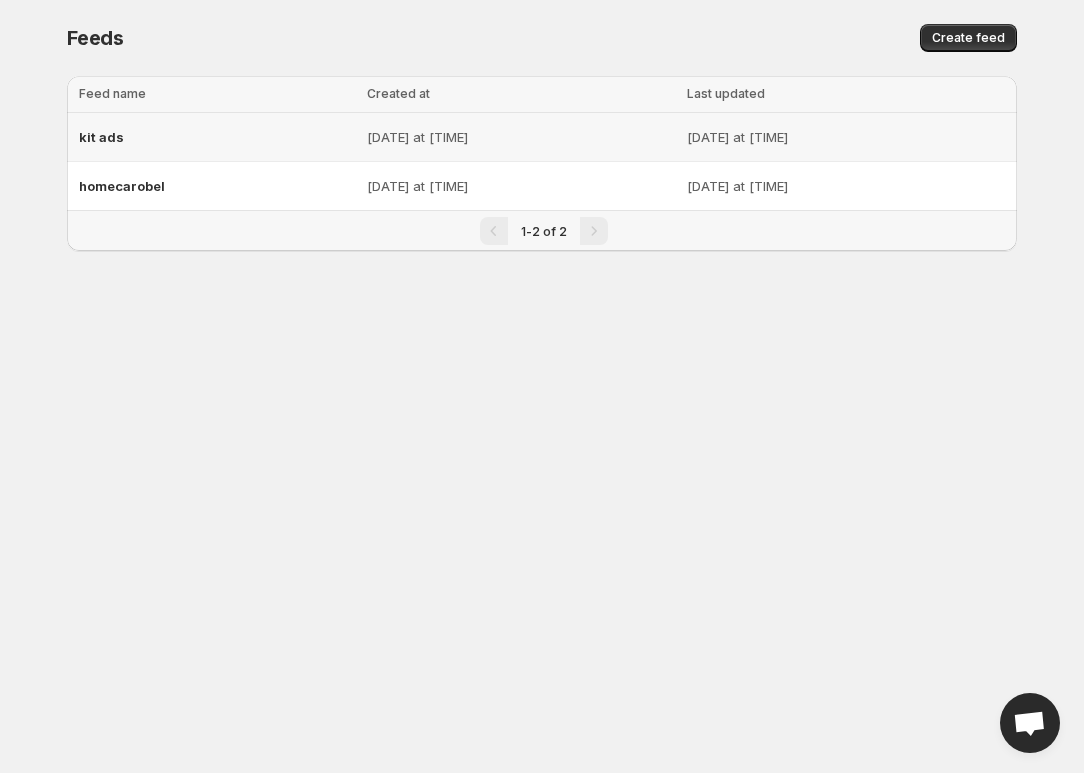 click on "[DATE] at [TIME]" at bounding box center (520, 137) 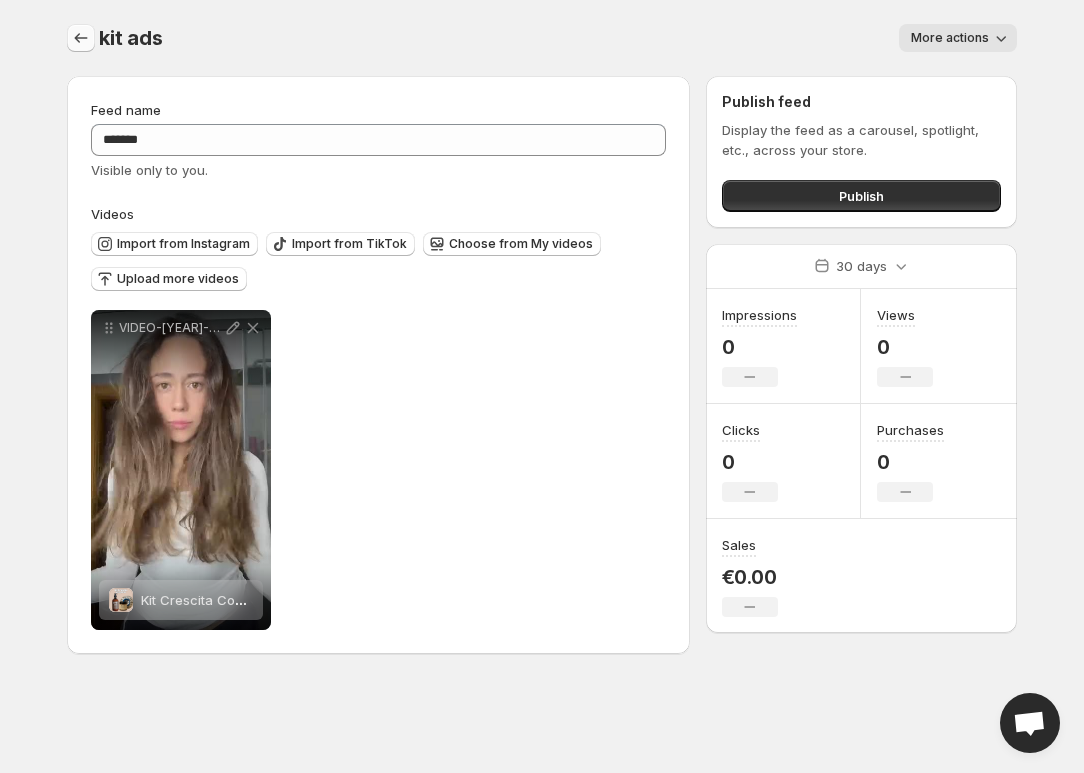 click 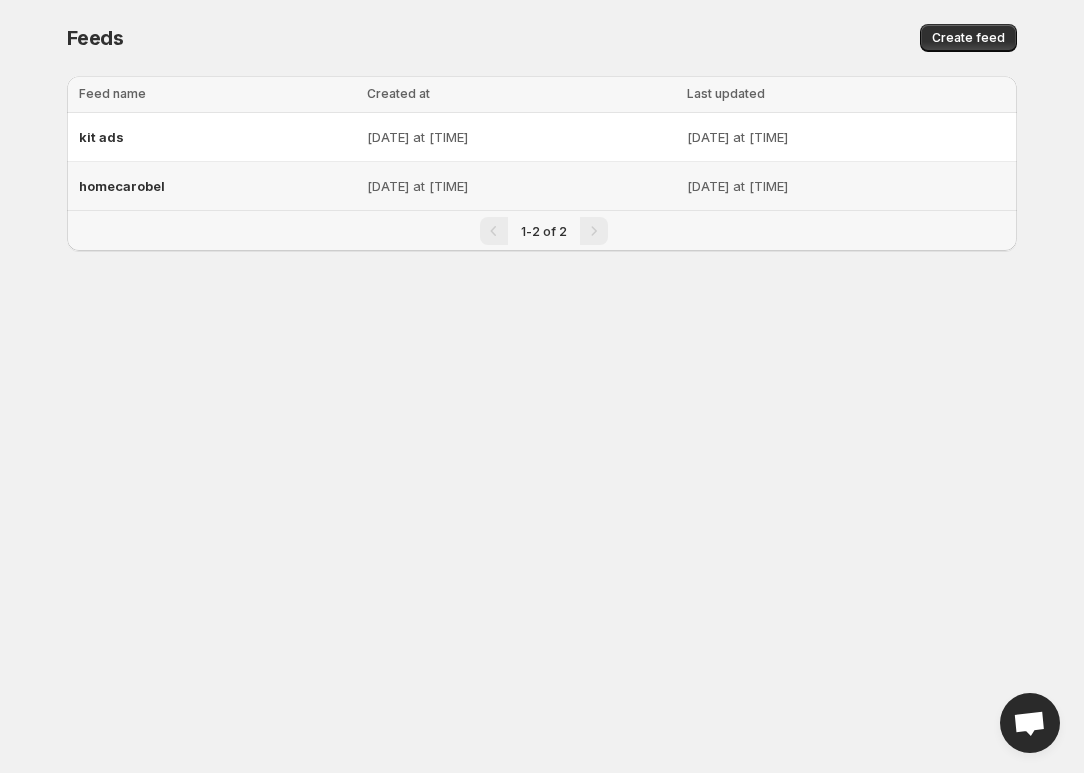 click on "[DATE] at [TIME]" at bounding box center [520, 186] 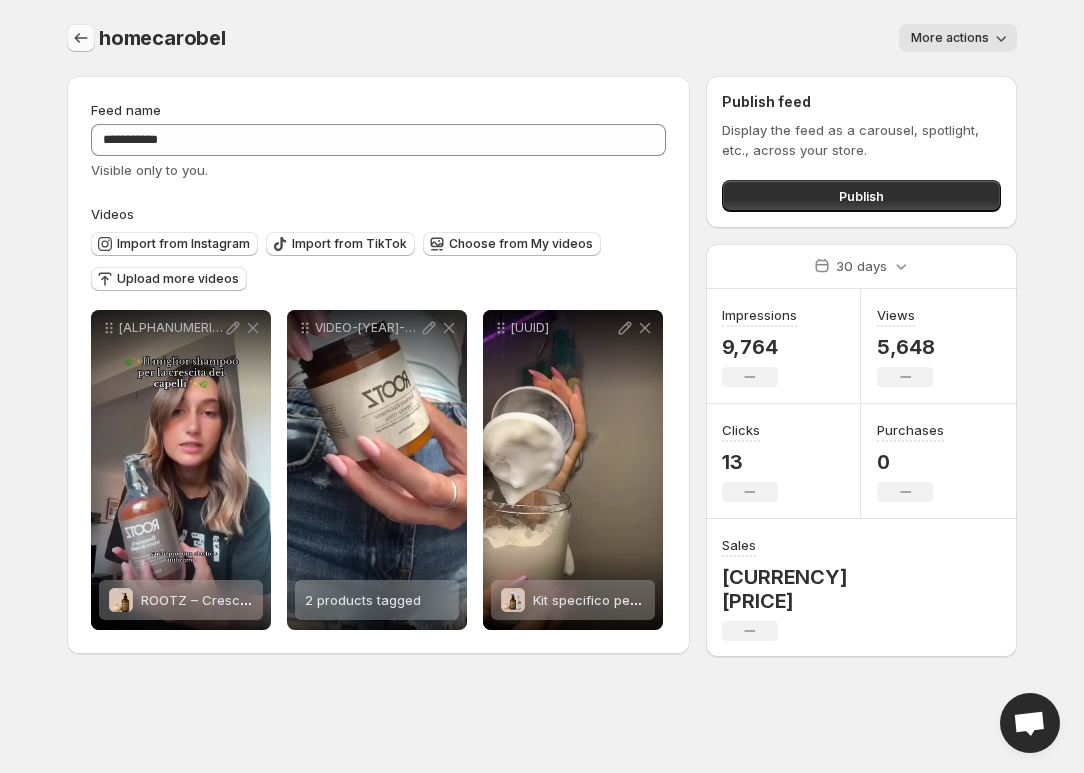 click 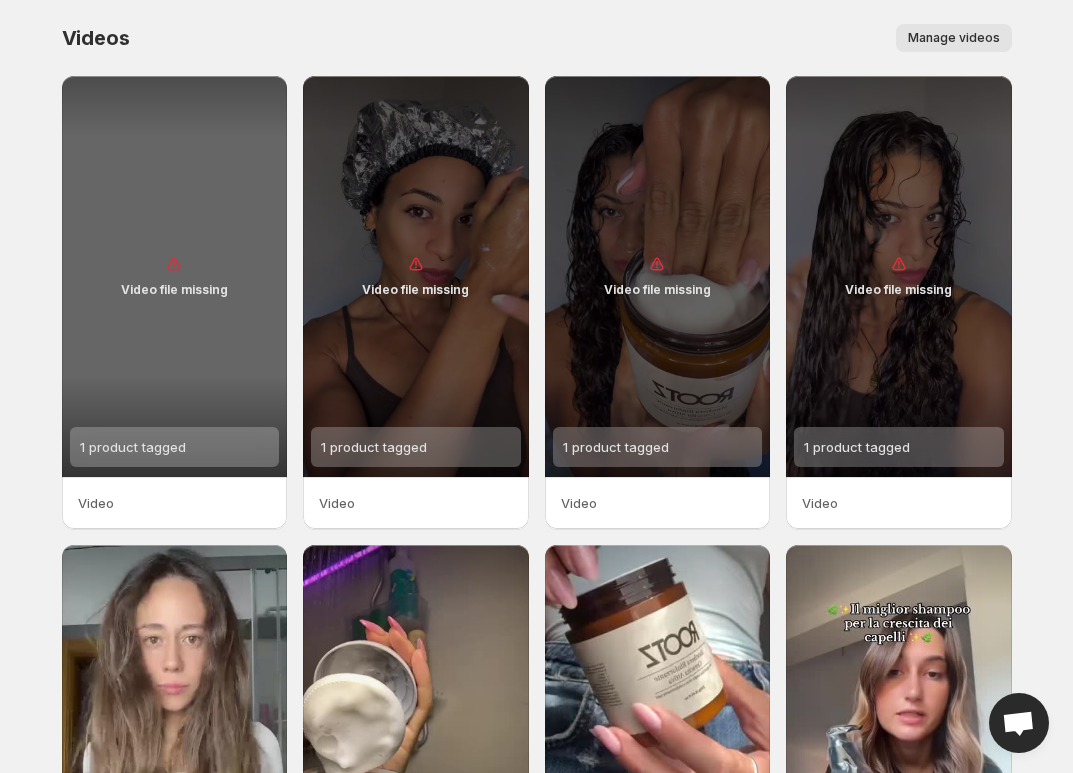 click on "Video file missing" at bounding box center (175, 276) 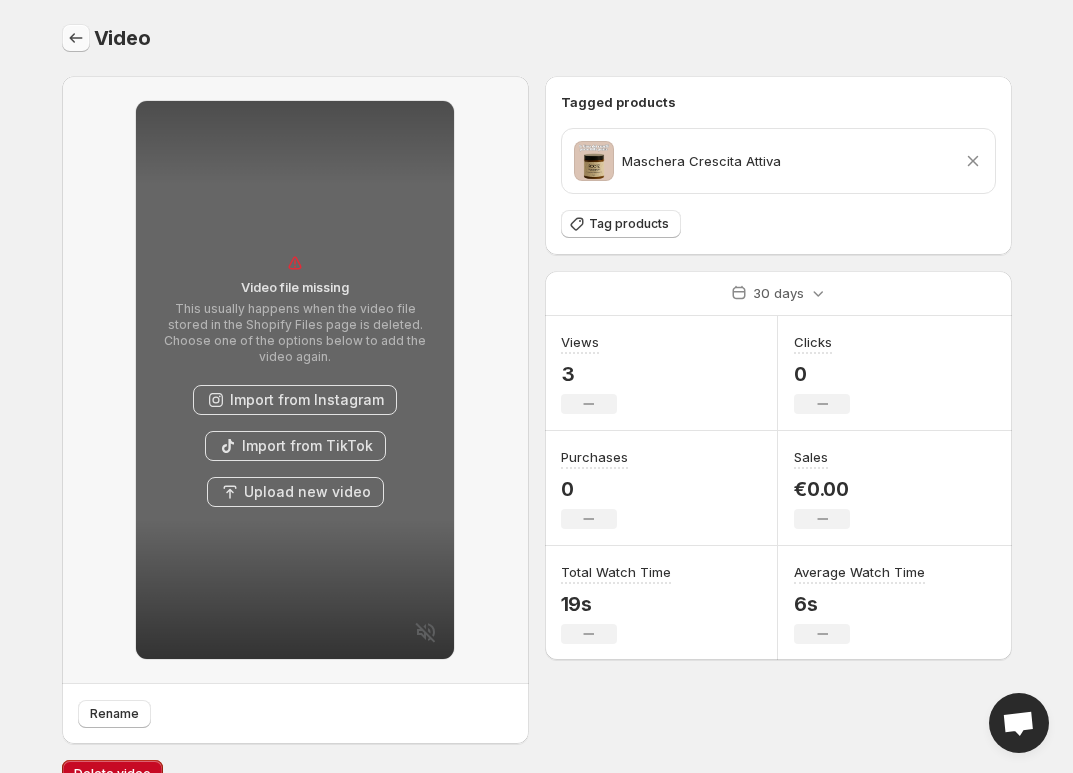 click 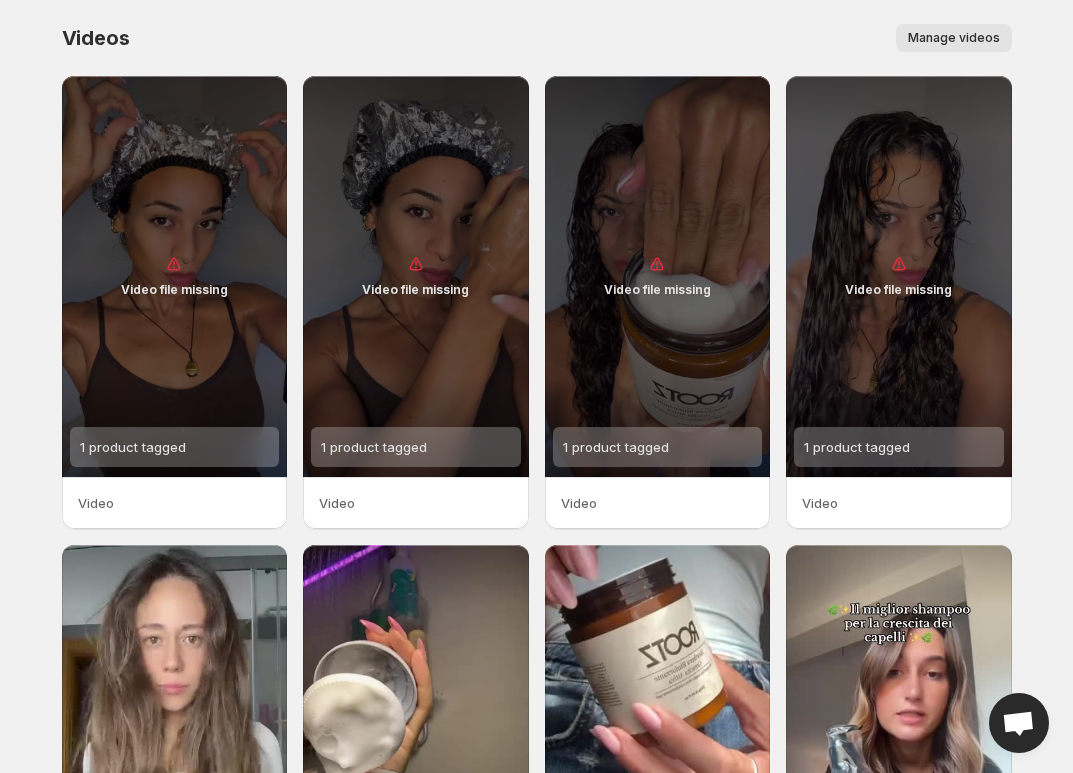 scroll, scrollTop: 0, scrollLeft: 0, axis: both 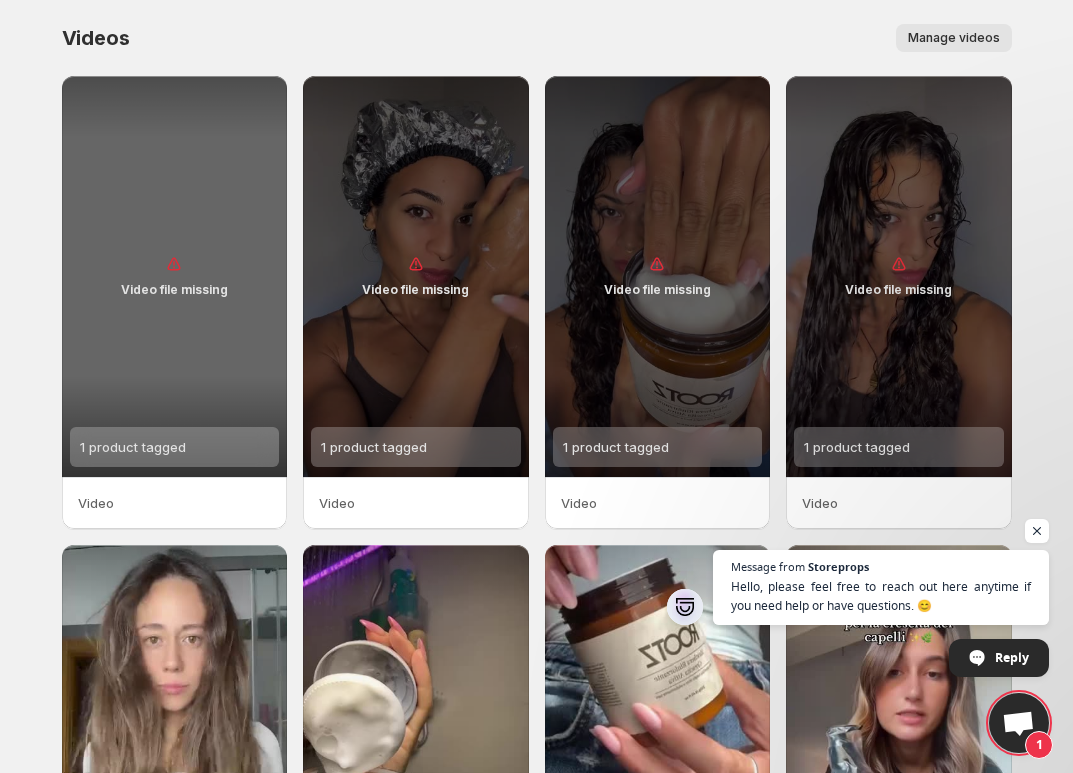 click on "Video file missing" at bounding box center (175, 276) 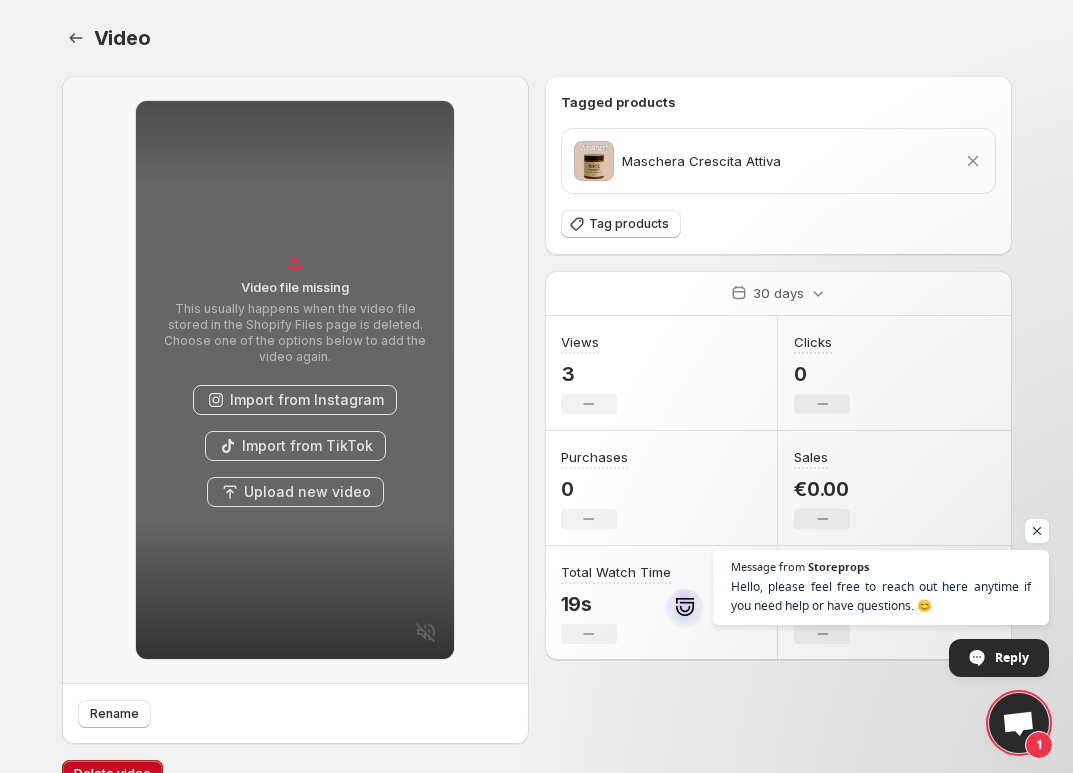 scroll, scrollTop: 0, scrollLeft: 0, axis: both 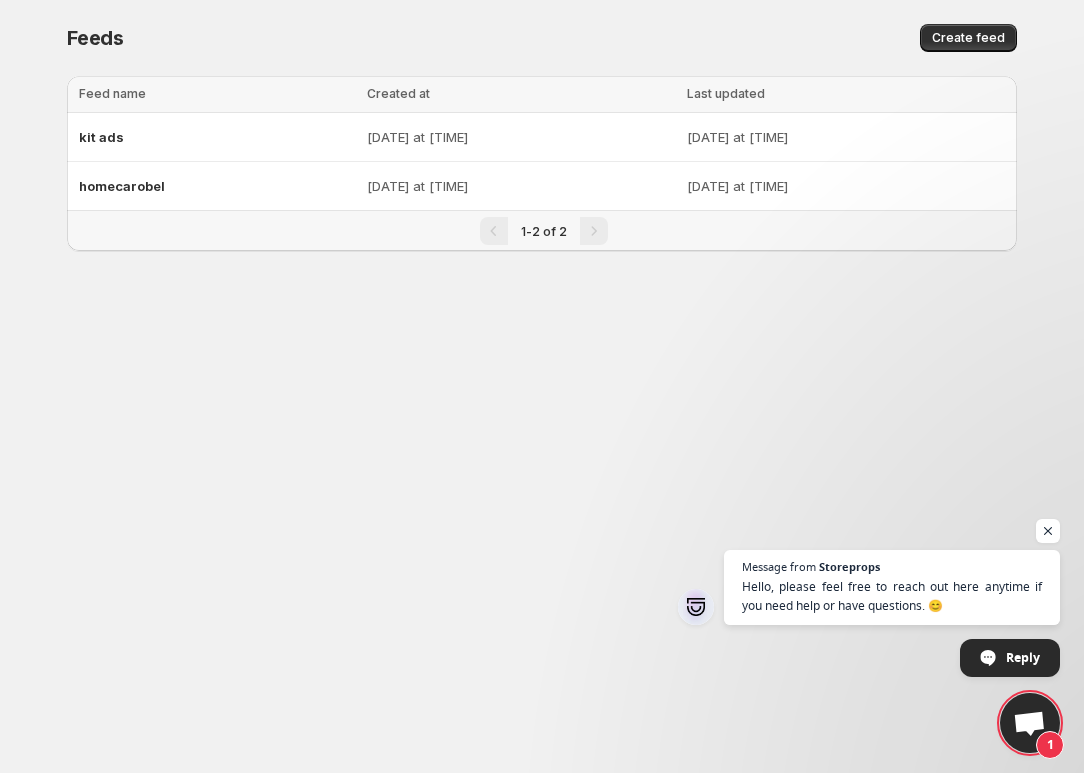 click on "kit ads" at bounding box center [217, 137] 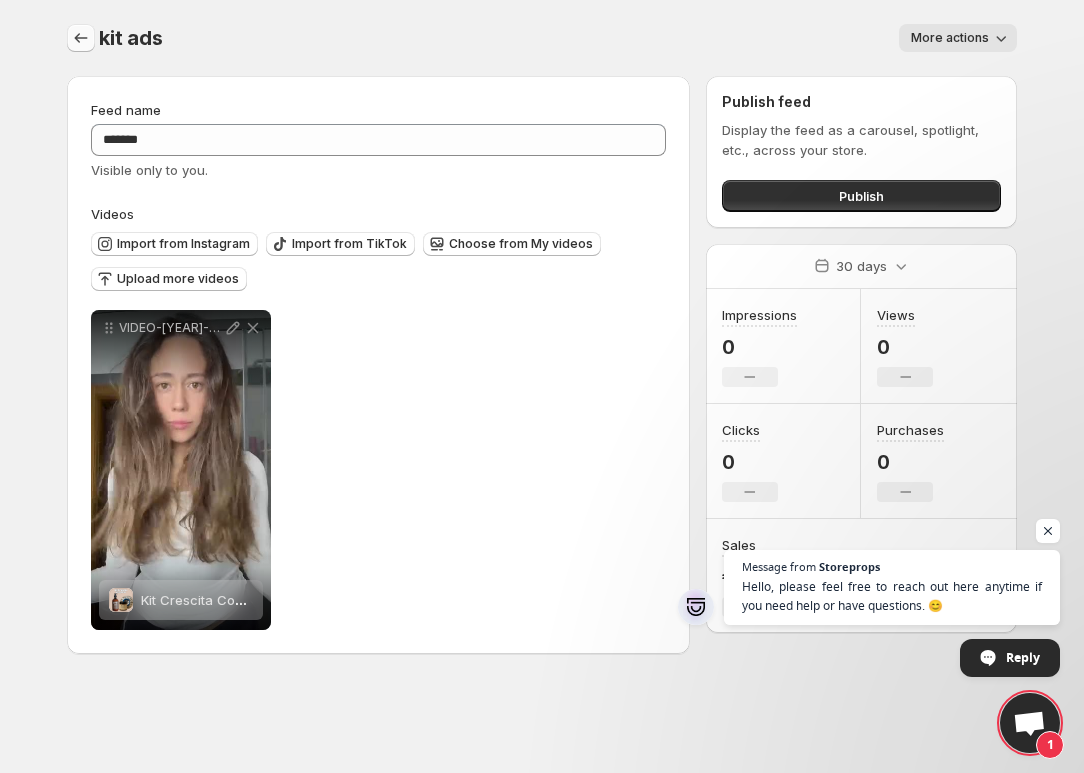 click 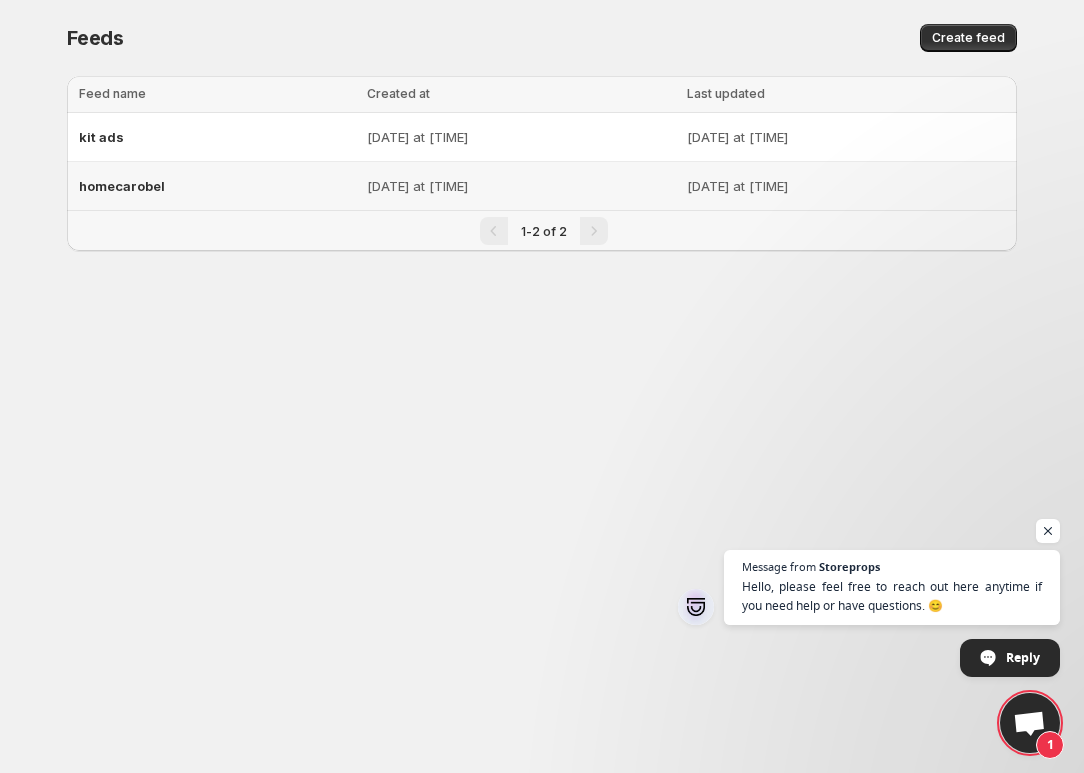 click on "homecarobel" at bounding box center (217, 186) 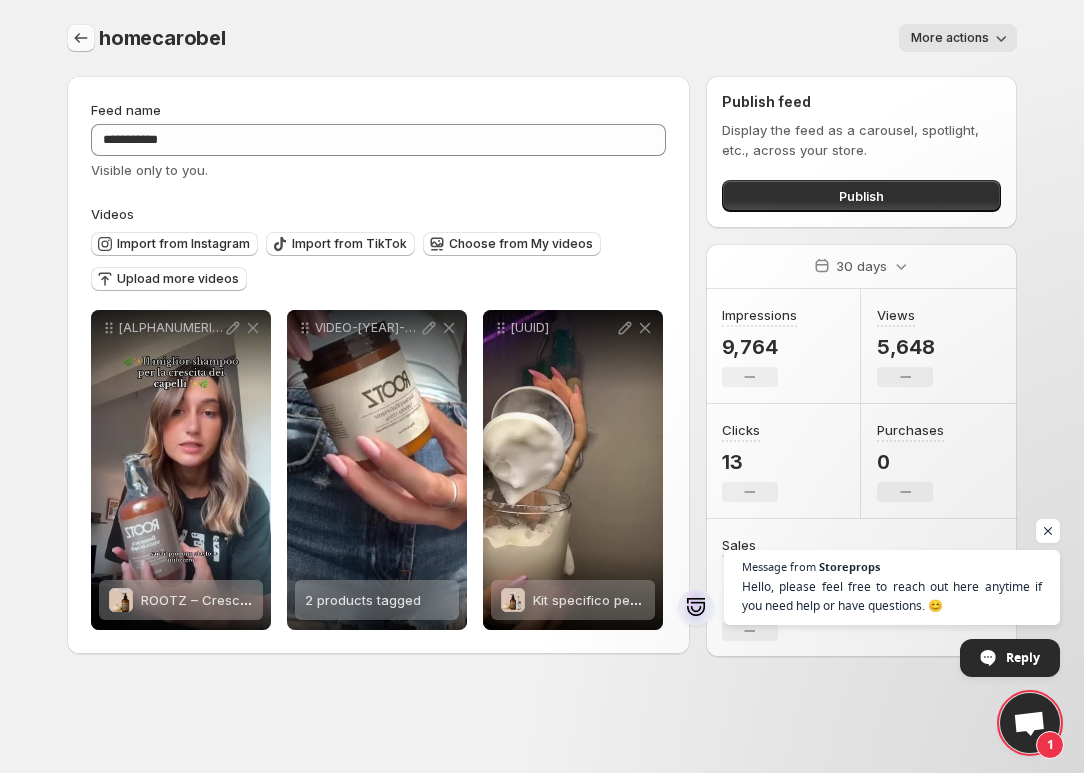 click 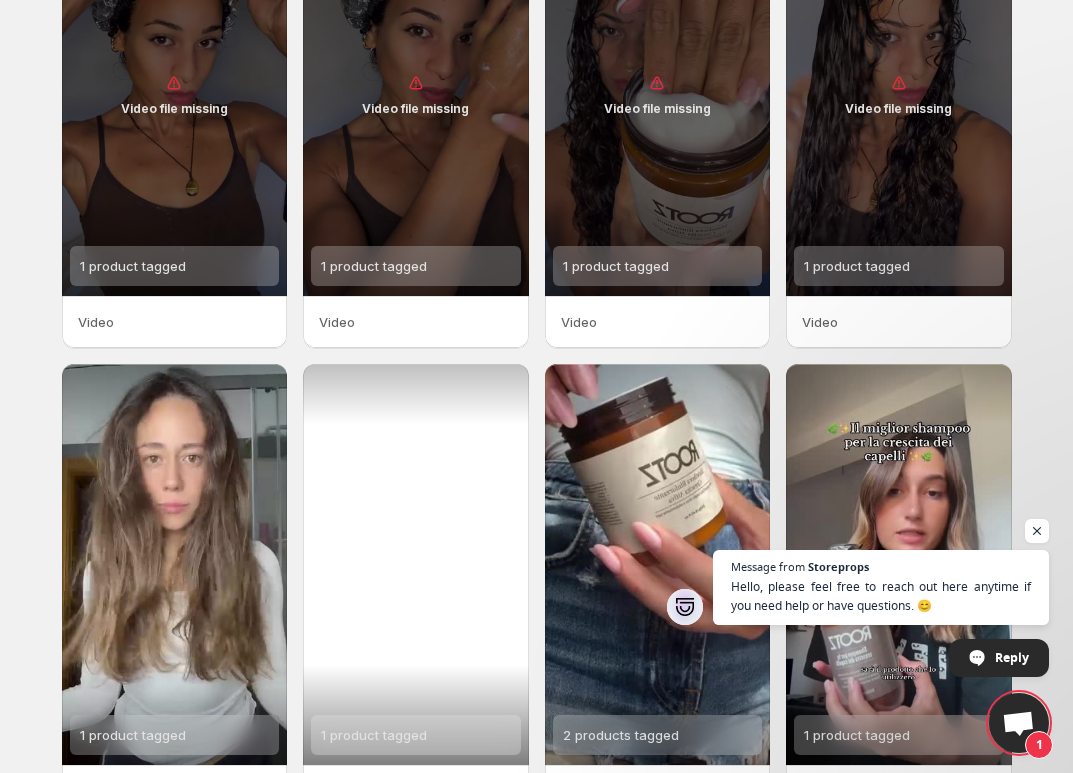 scroll, scrollTop: 128, scrollLeft: 0, axis: vertical 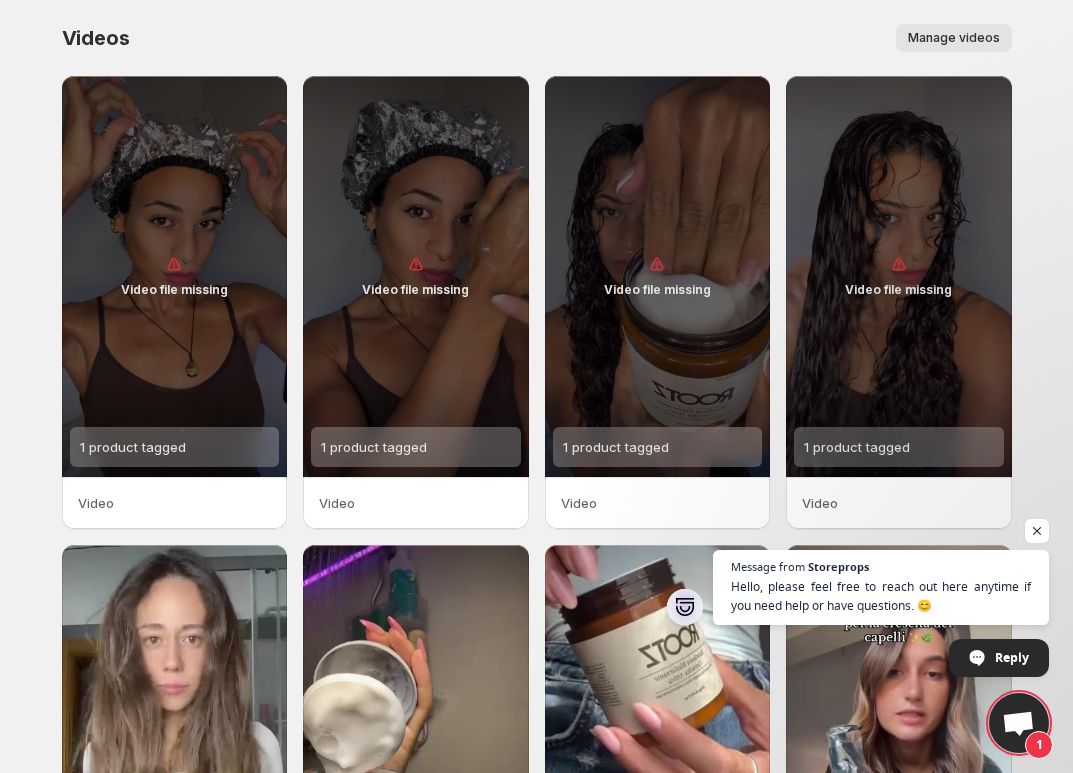 click on "Manage videos" at bounding box center (954, 38) 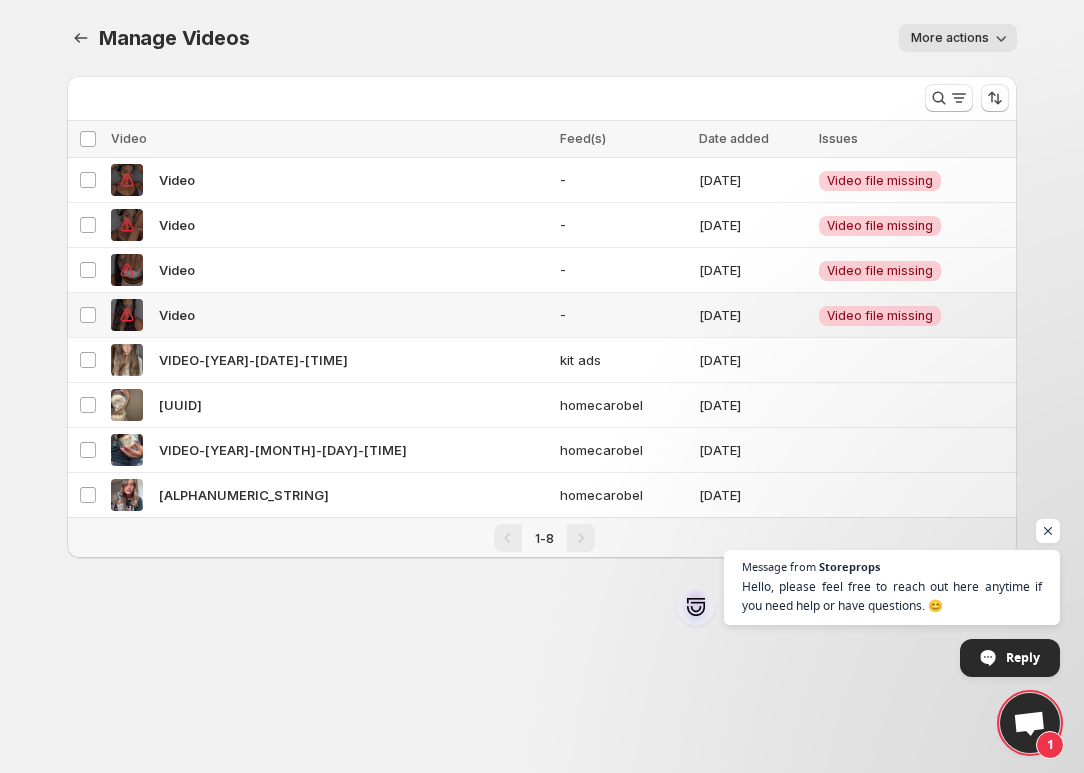 click on "Video file missing" at bounding box center (880, 316) 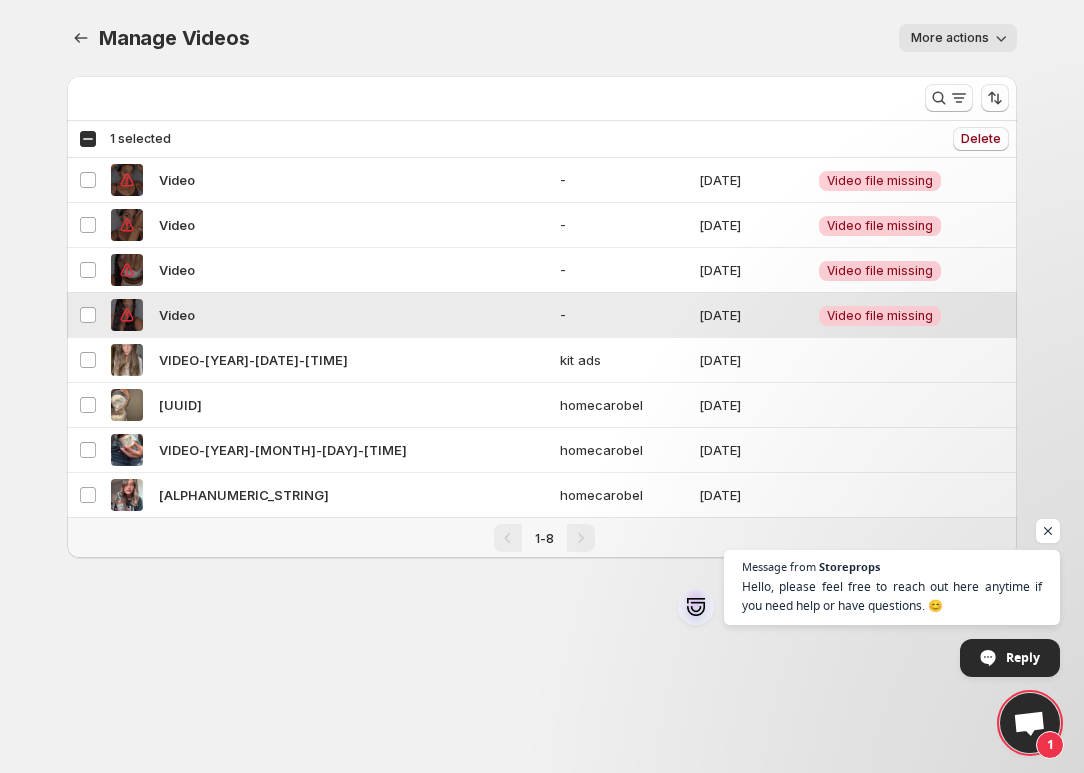 click on "Video file missing" at bounding box center [880, 316] 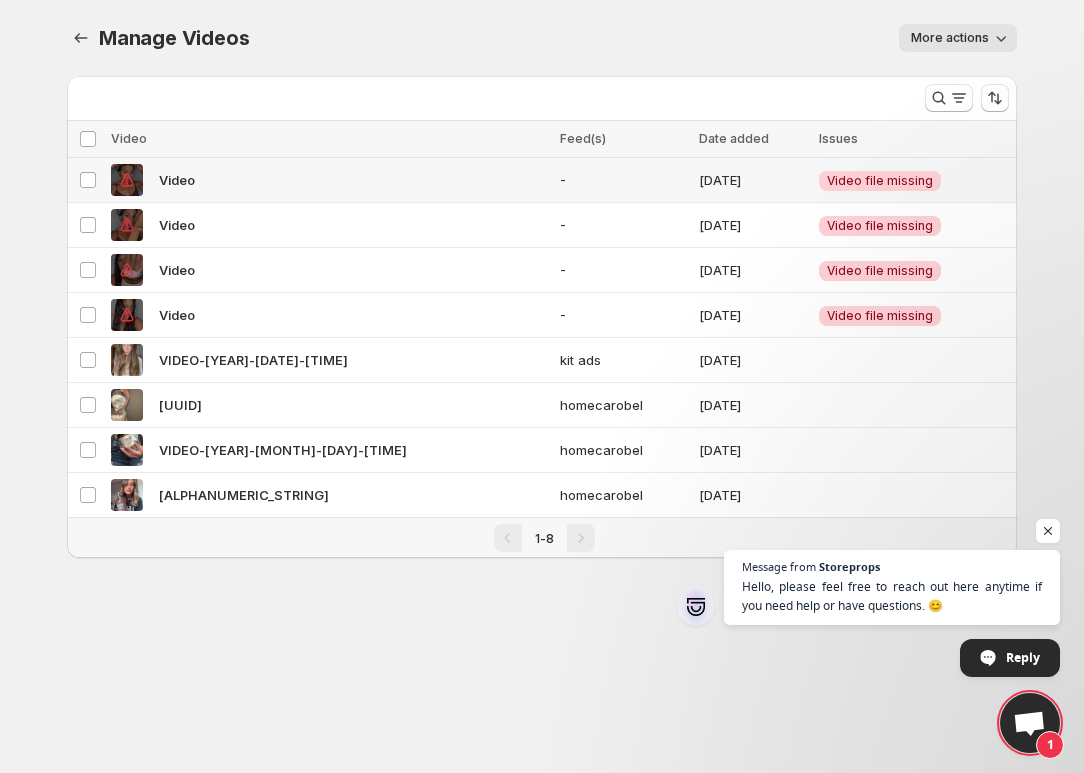 click on "Video" at bounding box center (329, 180) 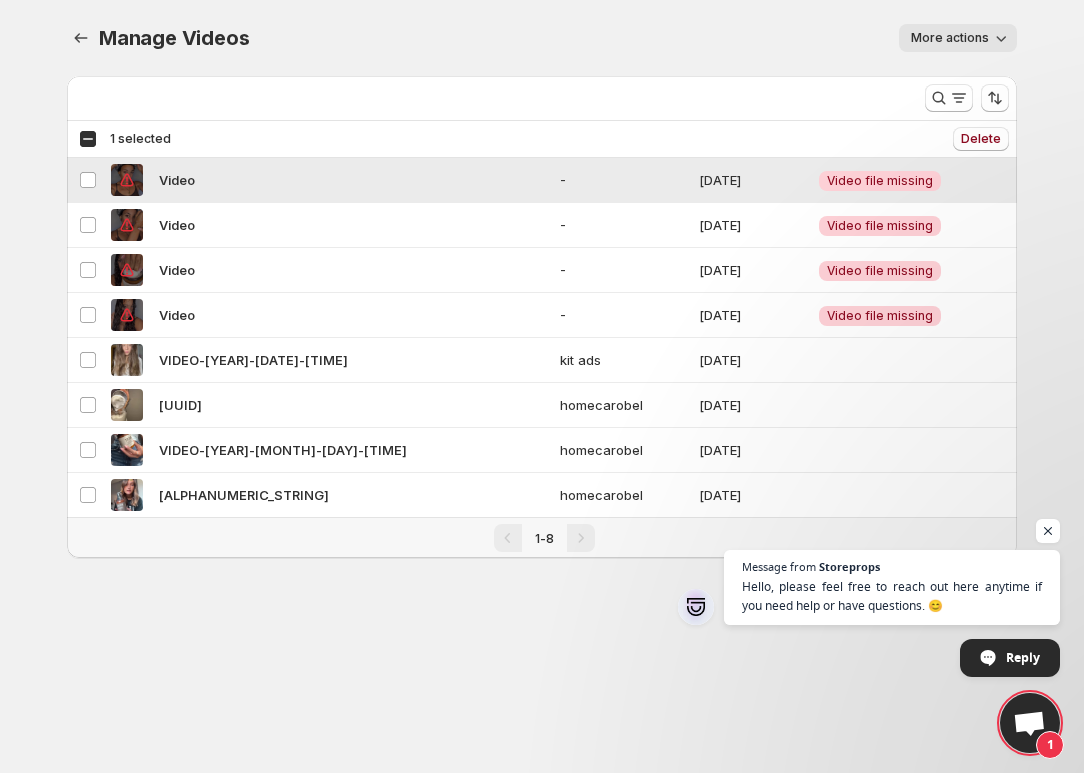 click on "Video" at bounding box center [329, 180] 